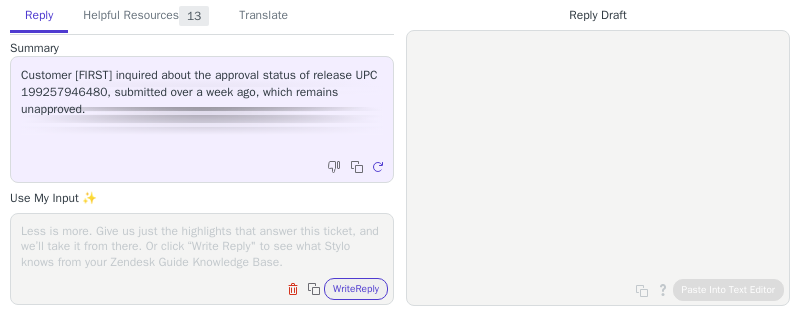 scroll, scrollTop: 0, scrollLeft: 0, axis: both 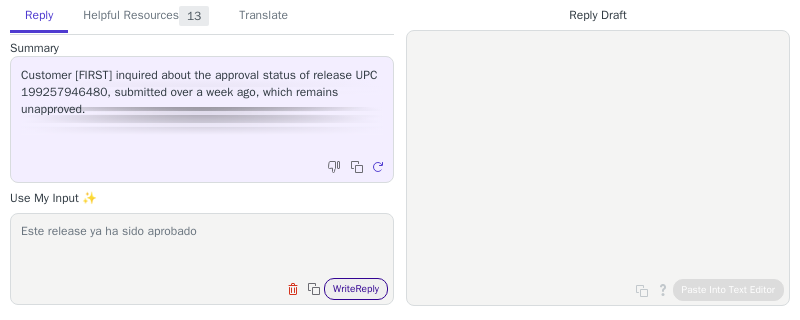 type on "Este release ya ha sido aprobado" 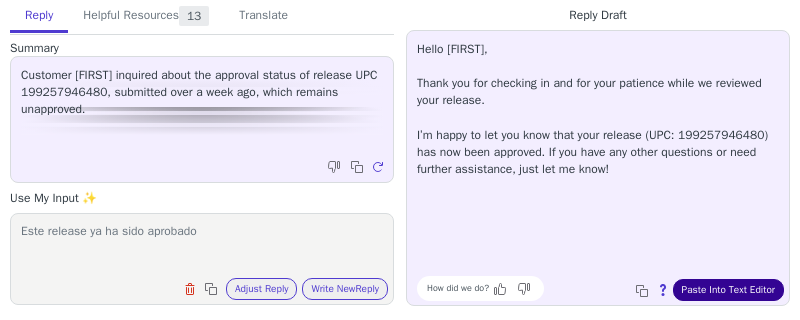 click on "Paste Into Text Editor" at bounding box center (728, 290) 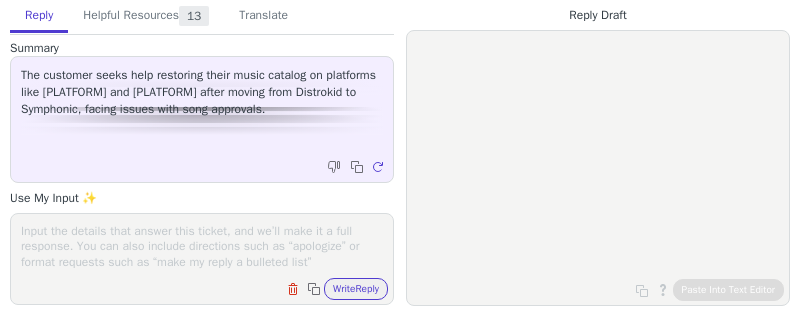 scroll, scrollTop: 0, scrollLeft: 0, axis: both 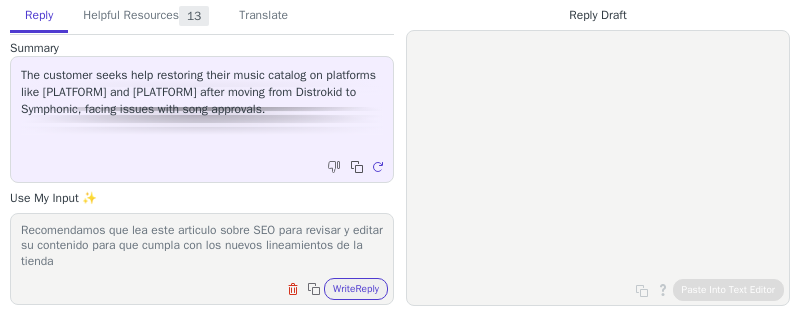 drag, startPoint x: 134, startPoint y: 240, endPoint x: 356, endPoint y: 170, distance: 232.77457 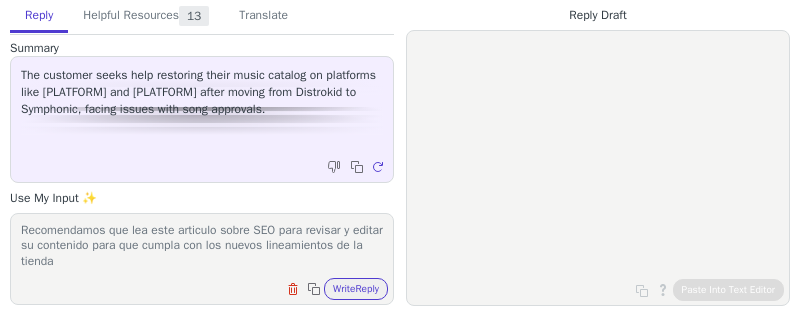 click on "Tiendas como spotify y UGC (TikTok, Facebook, etc) han cambiado sus politicas y se han vuelto mucho más estrictas sobre el material tipo SEO o que es un sonido repetitivo. Confirmo que desde este lado fueron enviadas a estas tiendas en su primera ingestion pero recuerde que el hecho de que sean aprobadas y enviadas las tiendas como estas pueden aun asi ocultarlas.
Recomendamos que lea este articulo sobre SEO para revisar y editar su contenido para que cumpla con los nuevos lineamientos de la tienda" at bounding box center [202, 246] 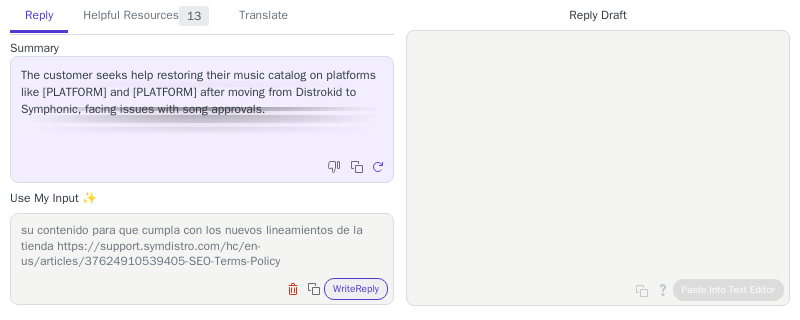 scroll, scrollTop: 139, scrollLeft: 0, axis: vertical 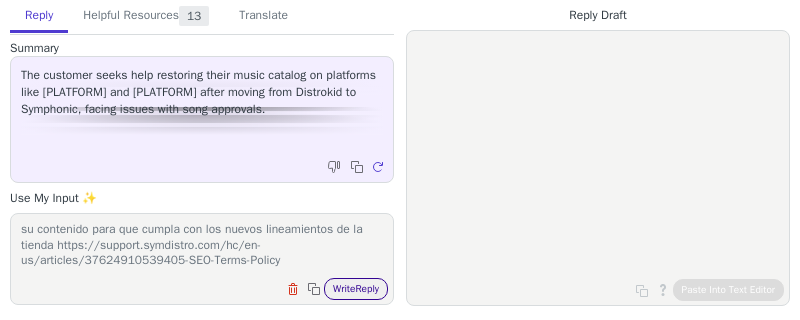 type on "Tiendas como spotify y UGC (TikTok, Facebook, etc) han cambiado sus politicas y se han vuelto mucho más estrictas sobre el material tipo SEO o que es un sonido repetitivo. Confirmo que desde este lado fueron enviadas a estas tiendas en su primera ingestion pero recuerde que el hecho de que sean aprobadas y enviadas las tiendas como estas pueden aun asi ocultarlas.
Recomendamos que lea este articulo sobre SEO para revisar y editar su contenido para que cumpla con los nuevos lineamientos de la tienda https://support.symdistro.com/hc/en-us/articles/37624910539405-SEO-Terms-Policy" 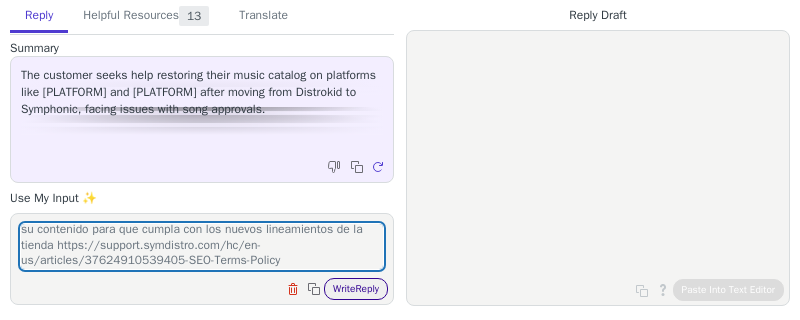 click on "Write  Reply" at bounding box center [356, 289] 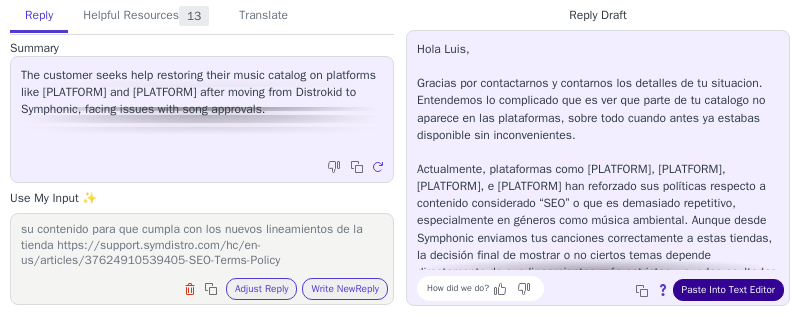 click on "Paste Into Text Editor" at bounding box center (728, 290) 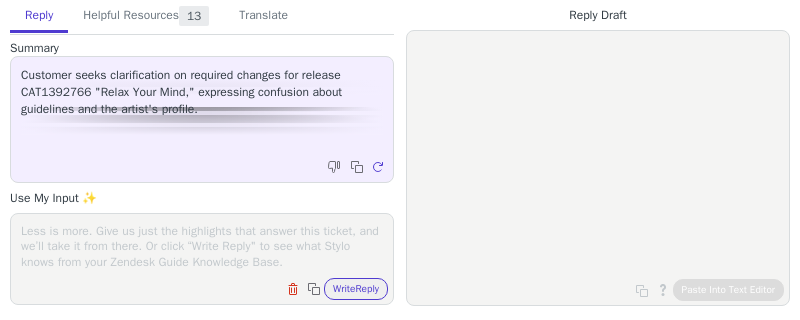 scroll, scrollTop: 0, scrollLeft: 0, axis: both 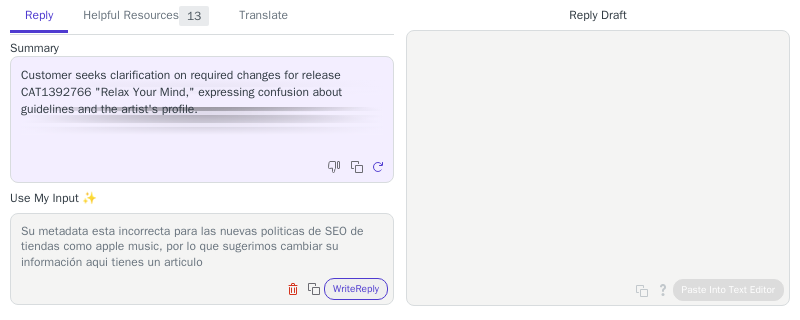paste on "https://support.symdistro.com/hc/en-us/articles/37624910539405-SEO-Terms-Policy" 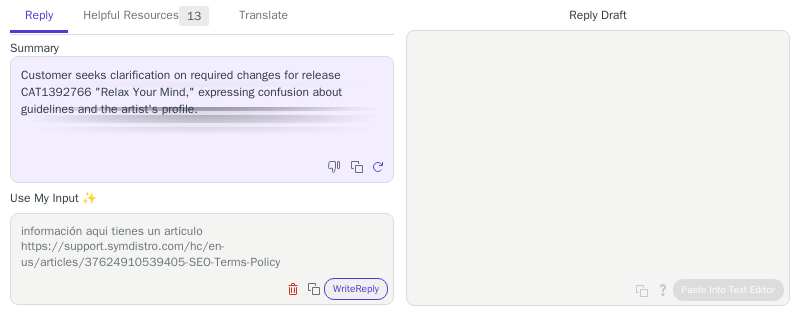 type on "Su metadata esta incorrecta para las nuevas politicas de SEO de tiendas como apple music, por lo que sugerimos cambiar su información aqui tienes un articulo https://support.symdistro.com/hc/en-us/articles/37624910539405-SEO-Terms-Policy" 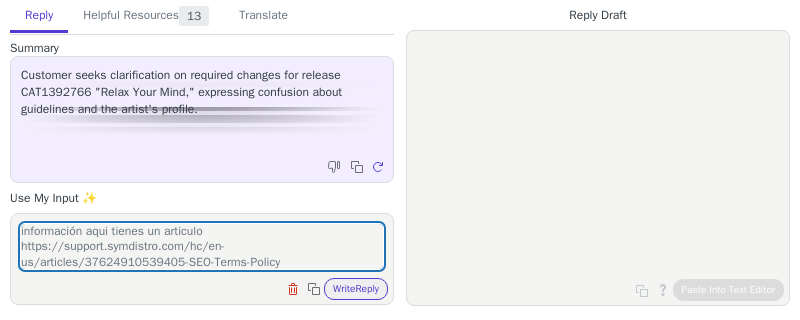 click on "Su metadata esta incorrecta para las nuevas politicas de SEO de tiendas como apple music, por lo que sugerimos cambiar su información aqui tienes un articulo https://support.symdistro.com/hc/en-us/articles/37624910539405-SEO-Terms-Policy Clear field Copy to clipboard Write  Reply" at bounding box center (202, 259) 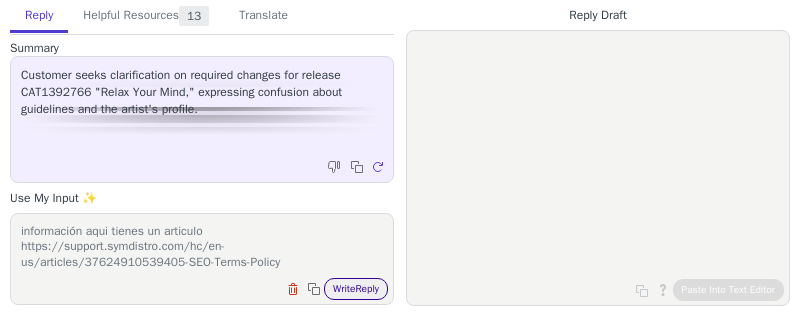 click on "Write  Reply" at bounding box center [356, 289] 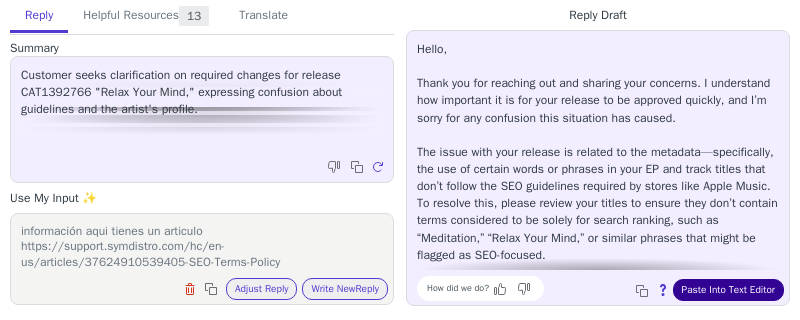 click on "Paste Into Text Editor" at bounding box center [728, 290] 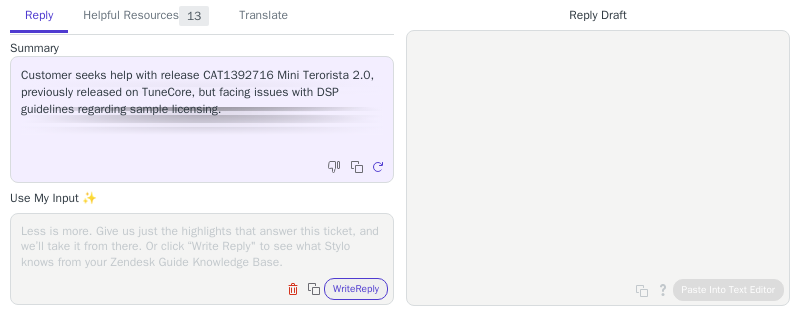 scroll, scrollTop: 0, scrollLeft: 0, axis: both 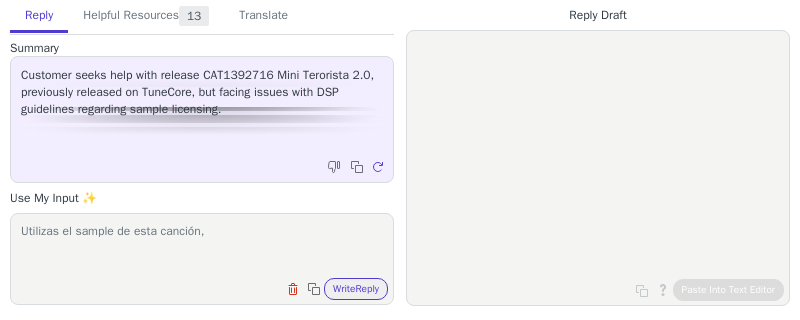 paste on "[URL]" 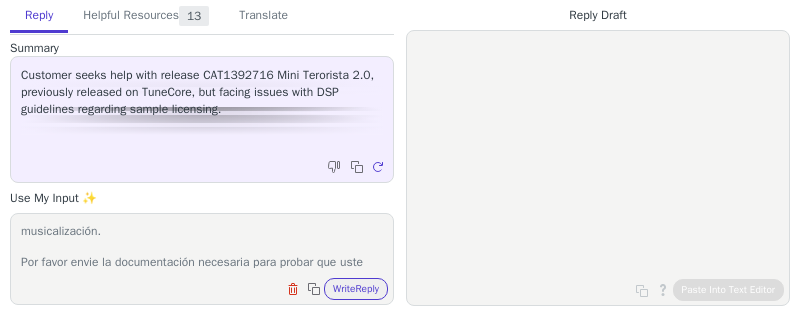 scroll, scrollTop: 93, scrollLeft: 0, axis: vertical 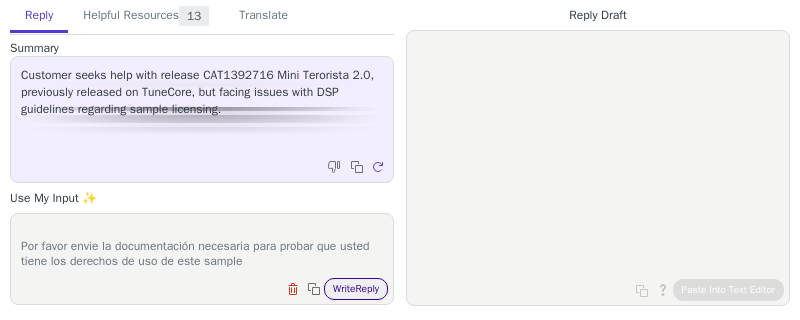type on "Utilizas el sample de esta canción, https://www.youtube.com/watch?v=pcgZUavN7IY por lo cual necesitas una licencia, el hecho de que un release haya estado en tienda o haya sido aprobado por otra distribuidora no quiere decir que esta libre de derechos si este tiene un sample en su musicalización.
Por favor envie la documentación necesaria para probar que usted tiene los derechos de uso de este sample" 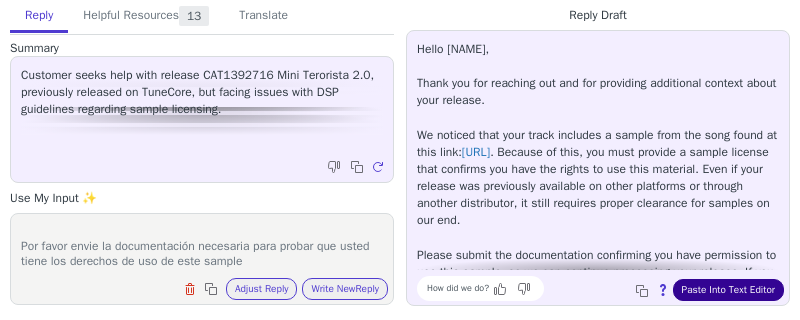 click on "Paste Into Text Editor" at bounding box center [728, 290] 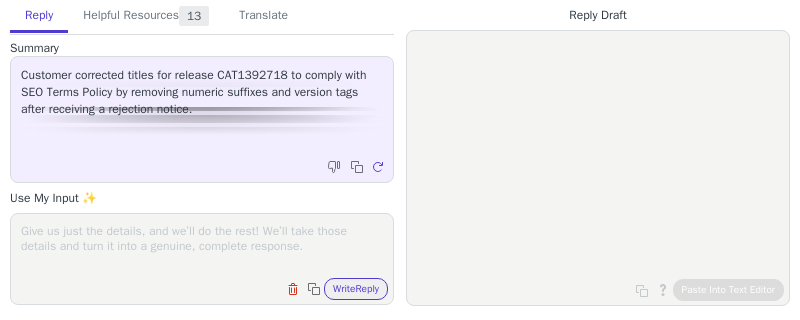 scroll, scrollTop: 0, scrollLeft: 0, axis: both 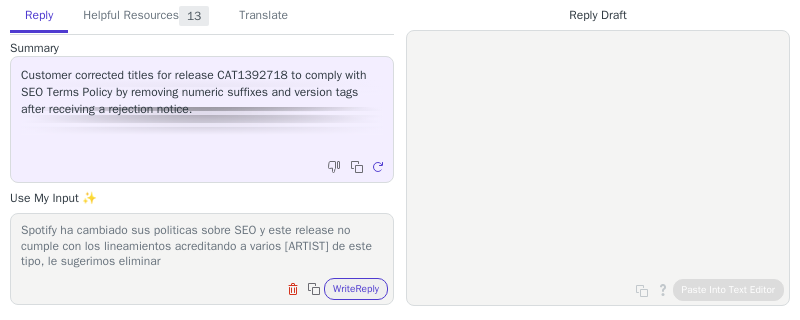 paste on "[NAME]" 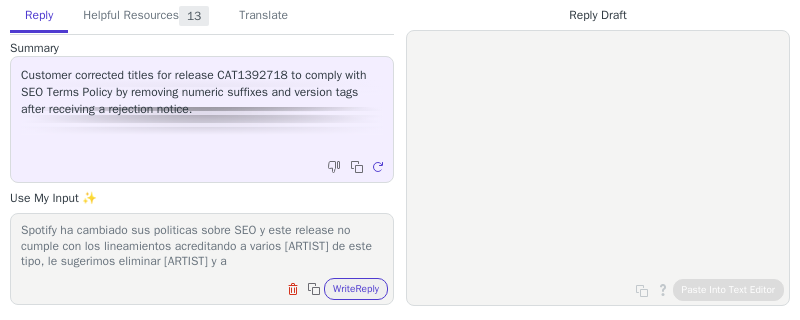 scroll, scrollTop: 31, scrollLeft: 0, axis: vertical 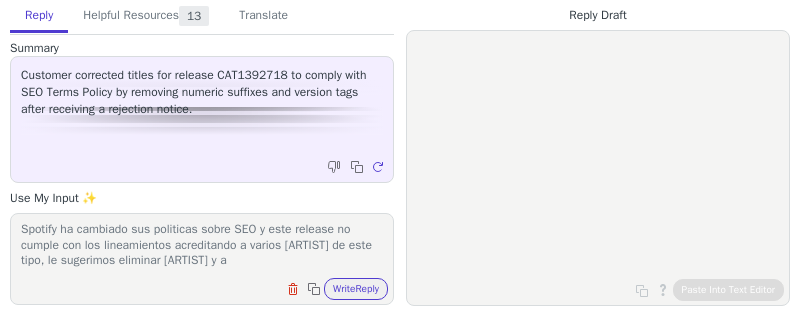 paste on "[NAME]" 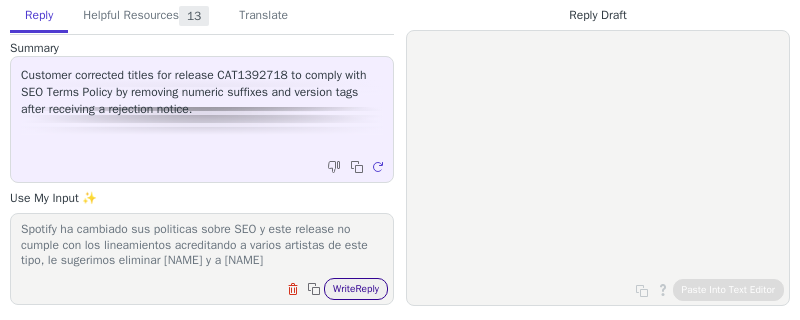 type on "Debera eliminar dos de los artistas que participan en este release, Spotify ha cambiado sus politicas sobre SEO y este release no cumple con los lineamientos acreditando a varios artistas de este tipo, le sugerimos eliminar [NAME] y a [NAME]" 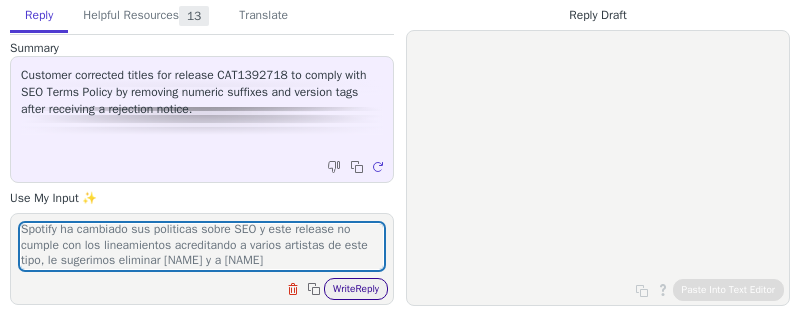 click on "Write  Reply" at bounding box center (356, 289) 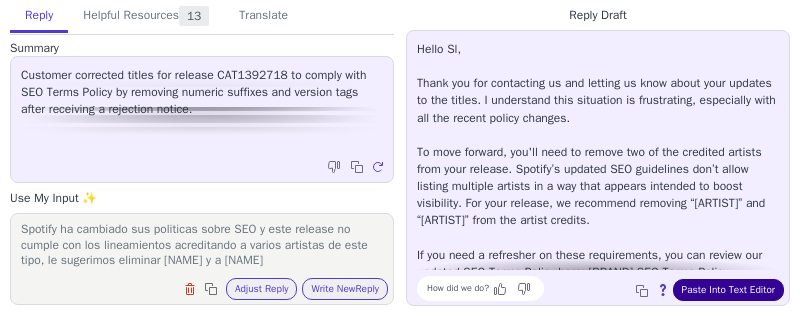 click on "Paste Into Text Editor" at bounding box center [728, 290] 